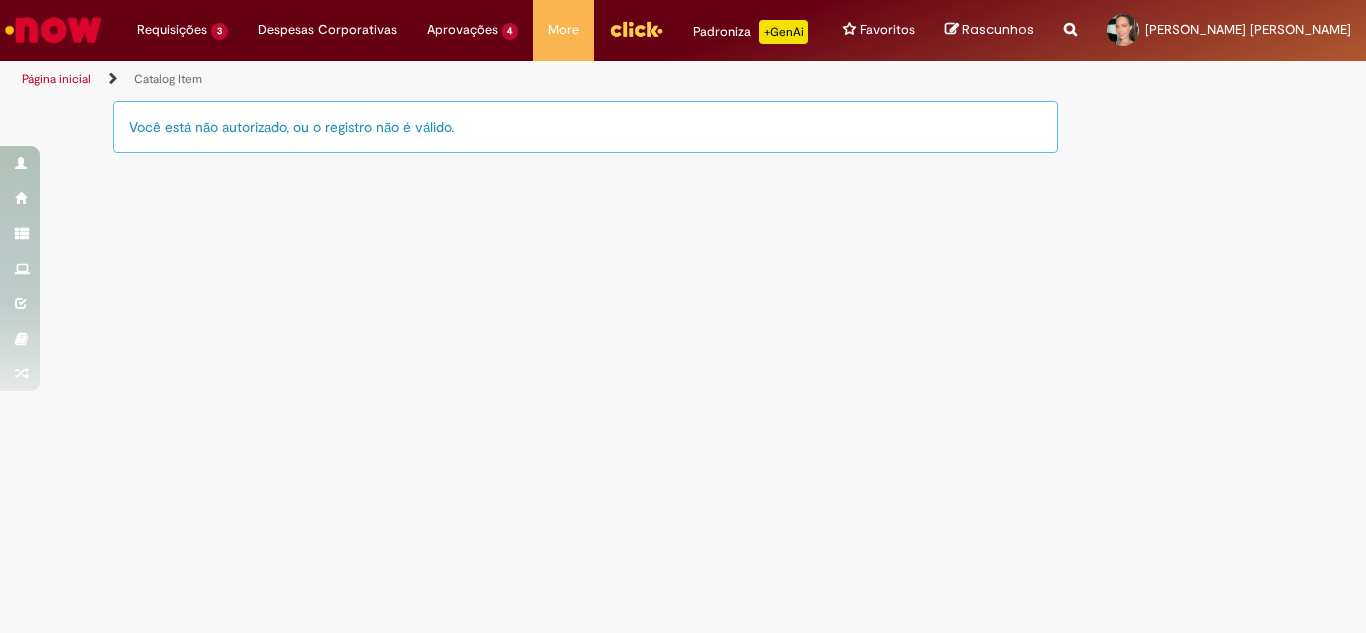 scroll, scrollTop: 0, scrollLeft: 0, axis: both 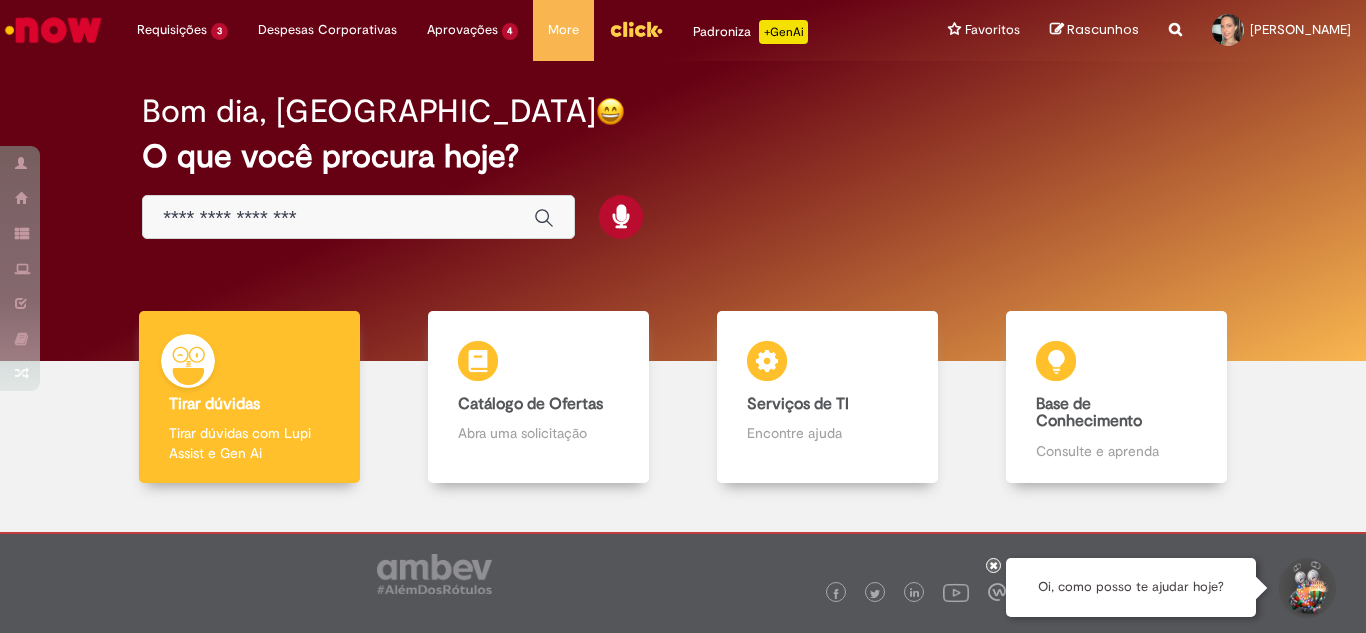 click at bounding box center [338, 218] 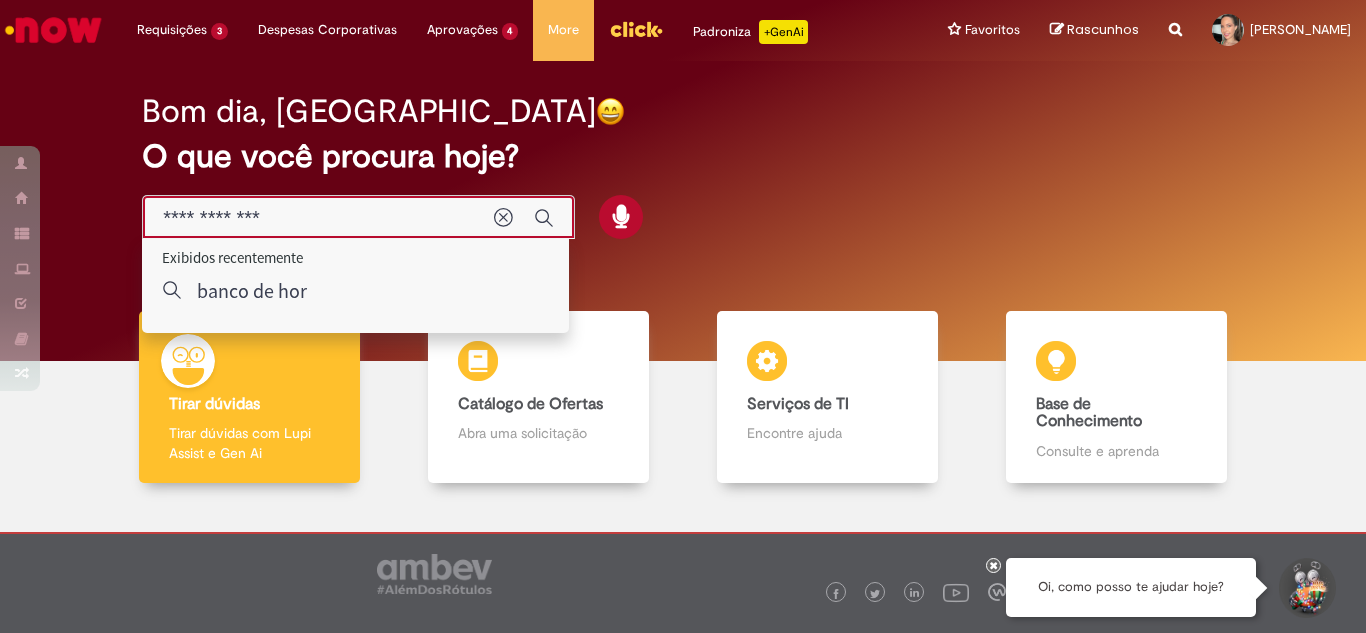 type on "**********" 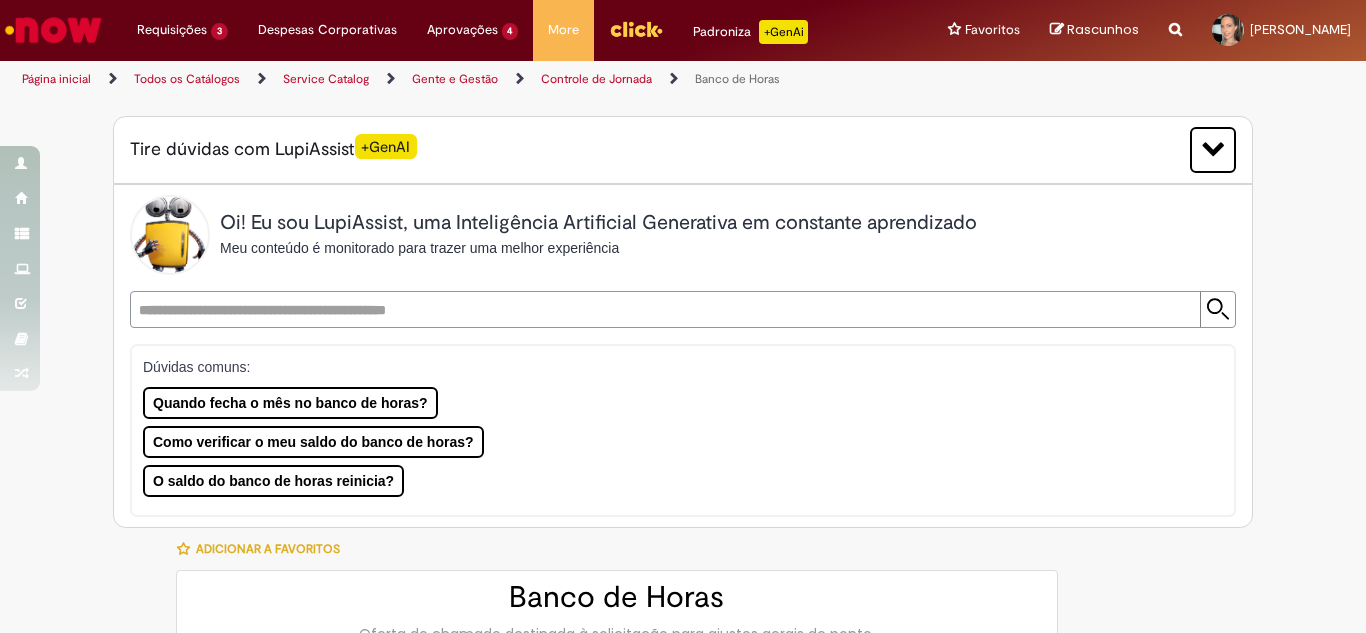 type on "********" 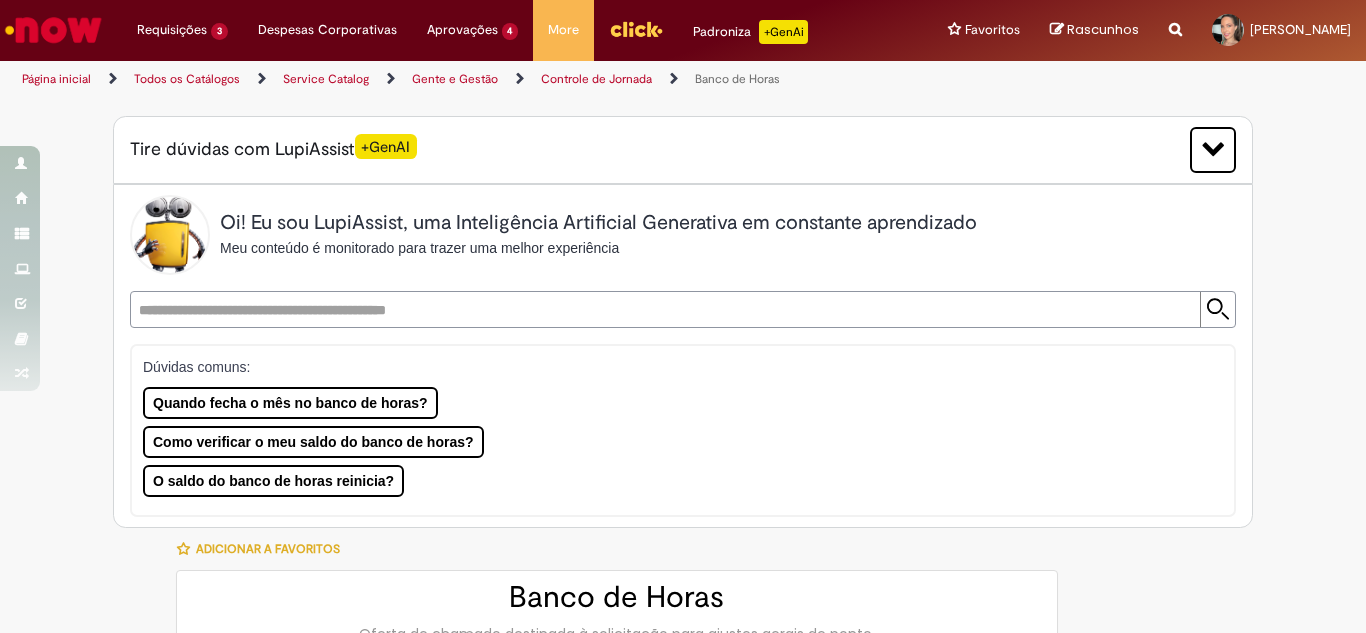 type on "**********" 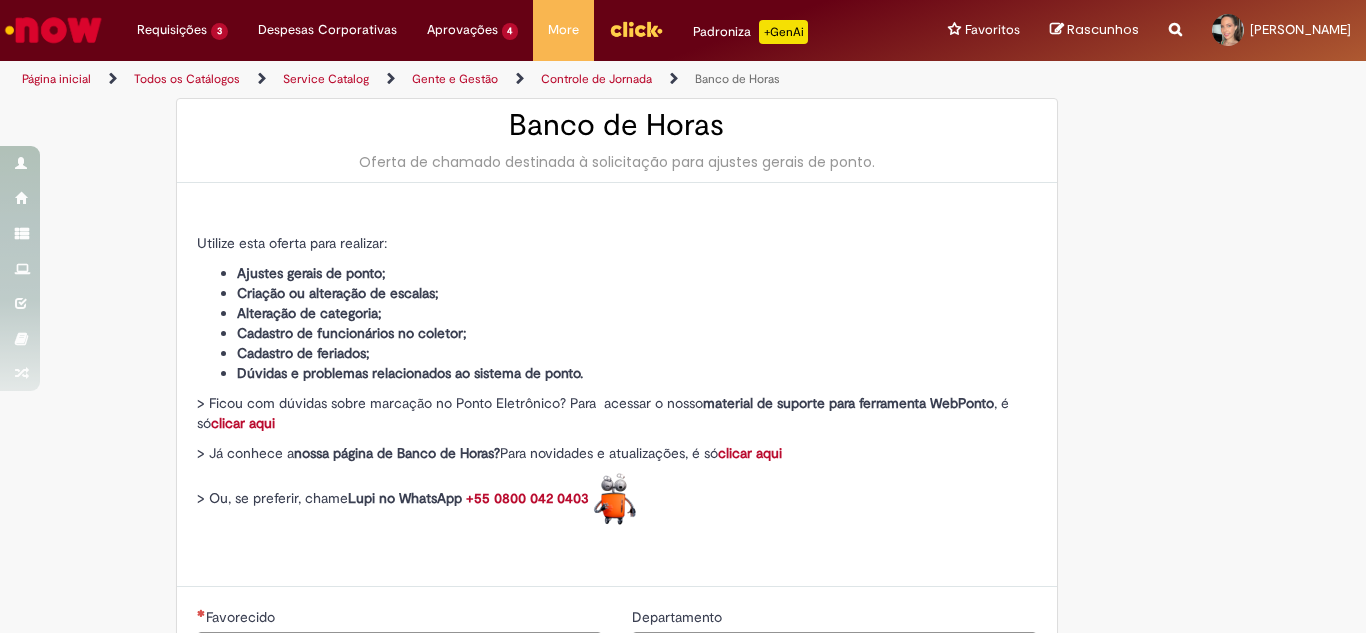 type on "**********" 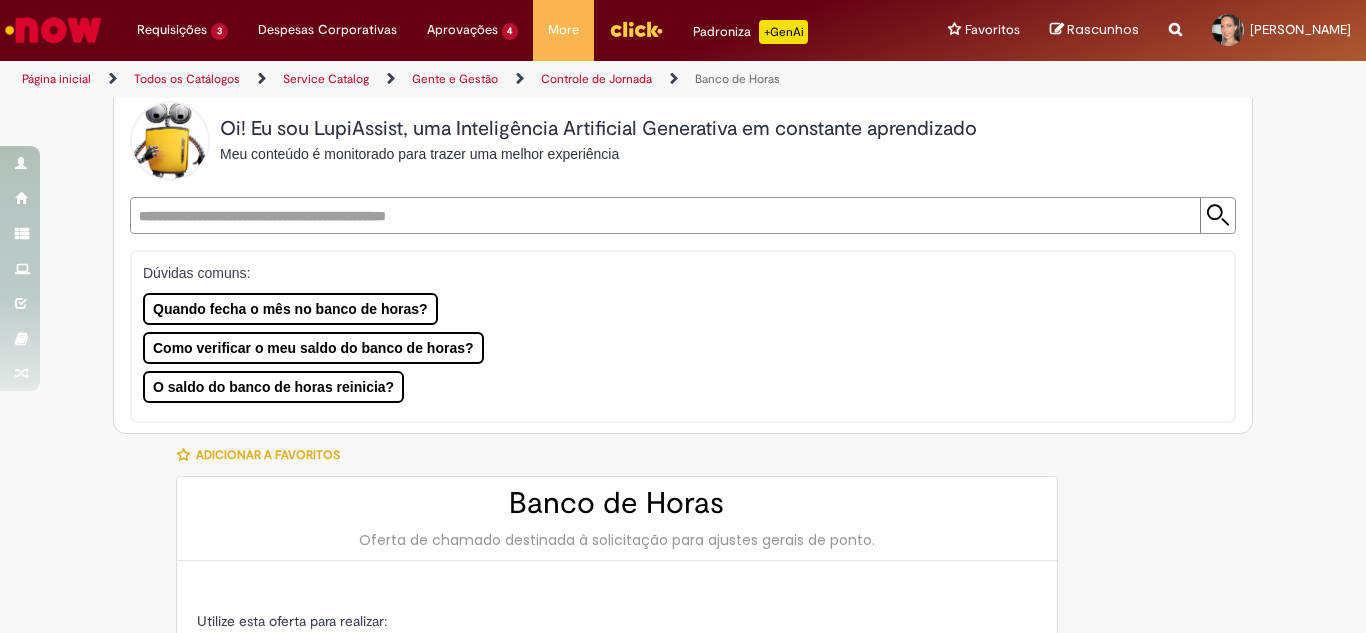 scroll, scrollTop: 0, scrollLeft: 0, axis: both 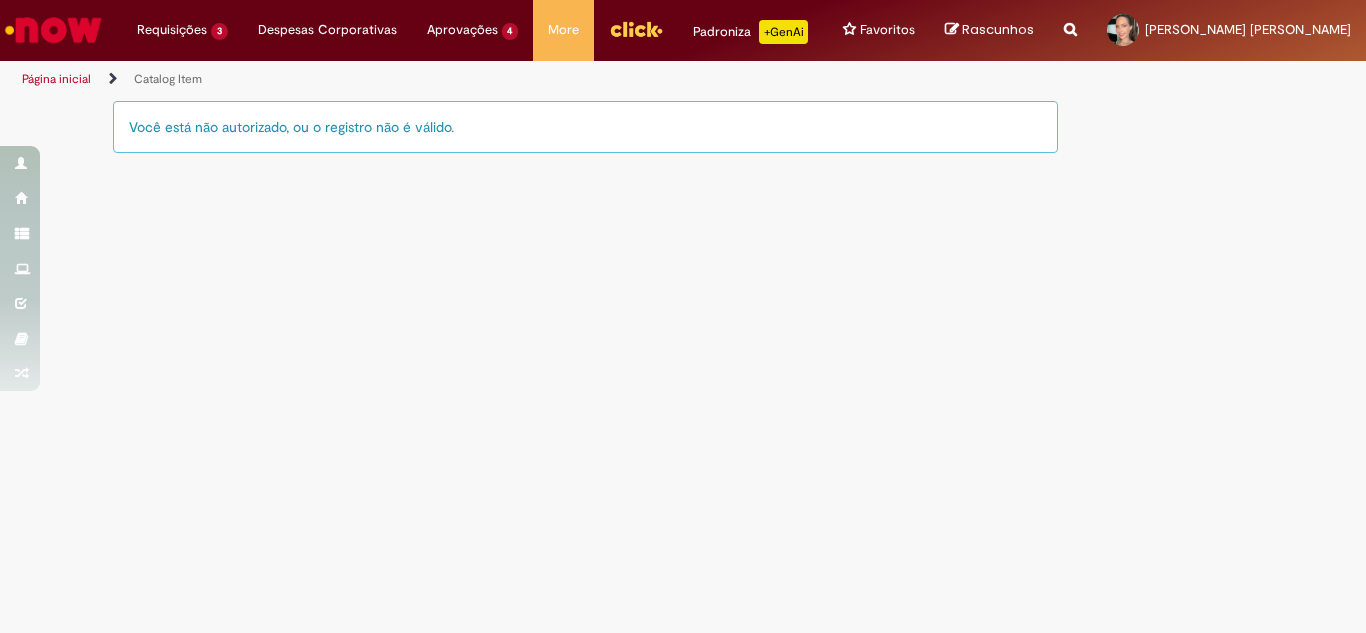 click on "Você está não autorizado, ou o registro não é válido." at bounding box center (585, 127) 